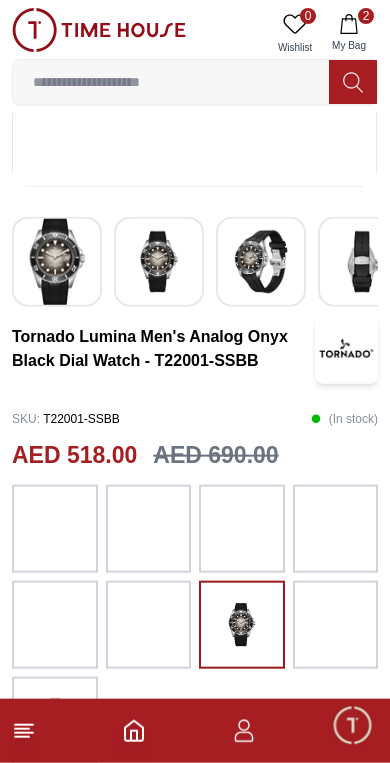 scroll, scrollTop: 441, scrollLeft: 0, axis: vertical 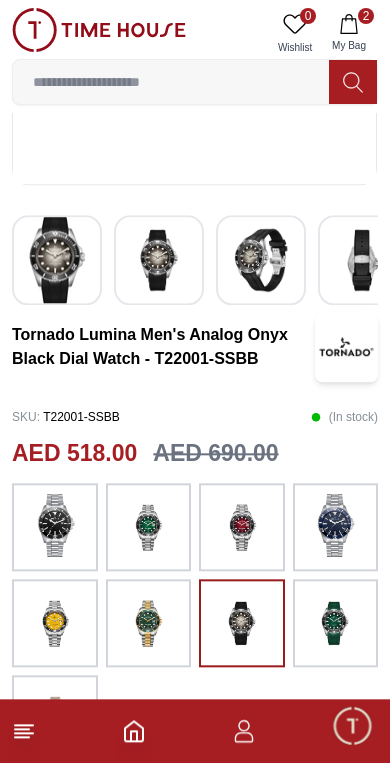 click at bounding box center [55, 525] 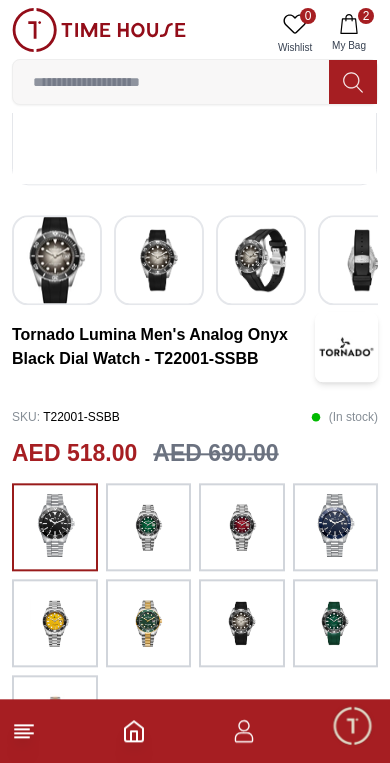 scroll, scrollTop: 441, scrollLeft: 0, axis: vertical 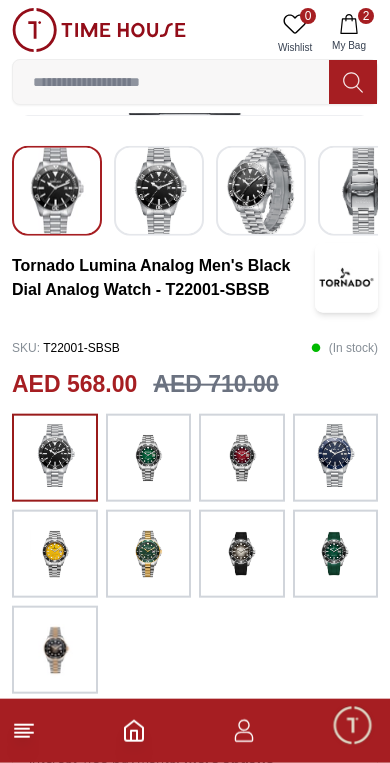 click at bounding box center (335, 456) 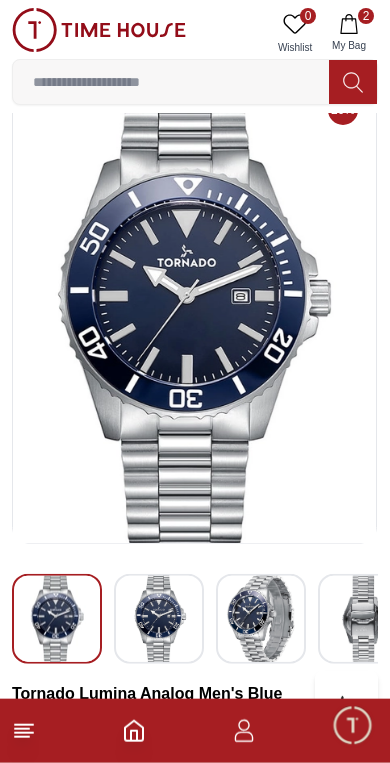scroll, scrollTop: 0, scrollLeft: 0, axis: both 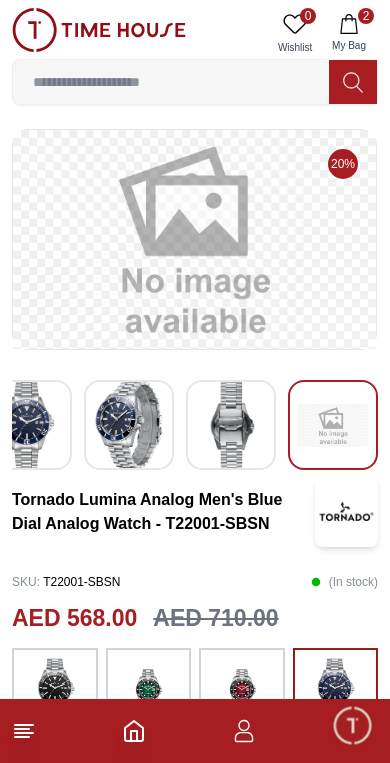 click at bounding box center (231, 425) 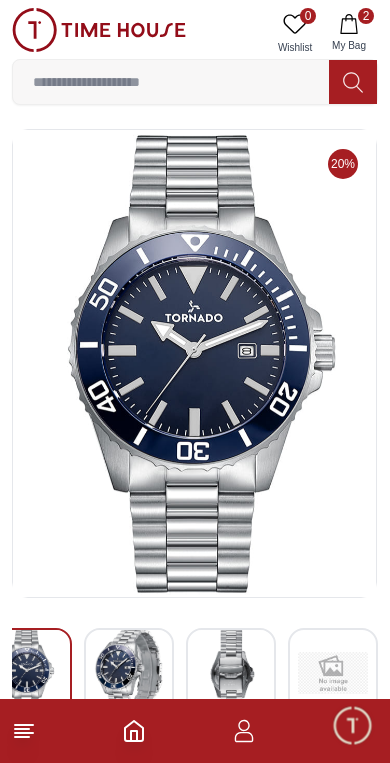 click 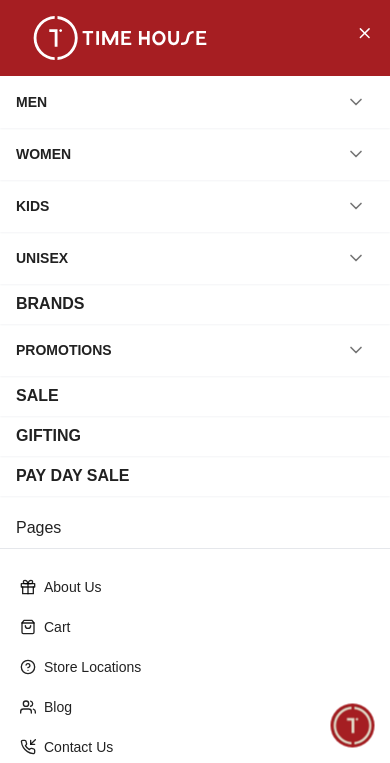 click on "MEN" at bounding box center [31, 102] 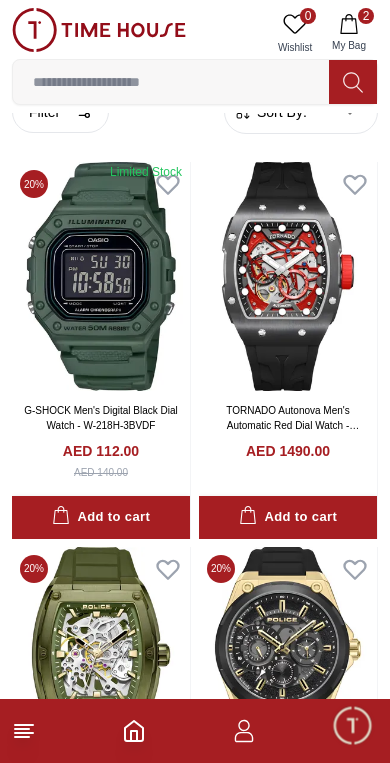 scroll, scrollTop: 0, scrollLeft: 0, axis: both 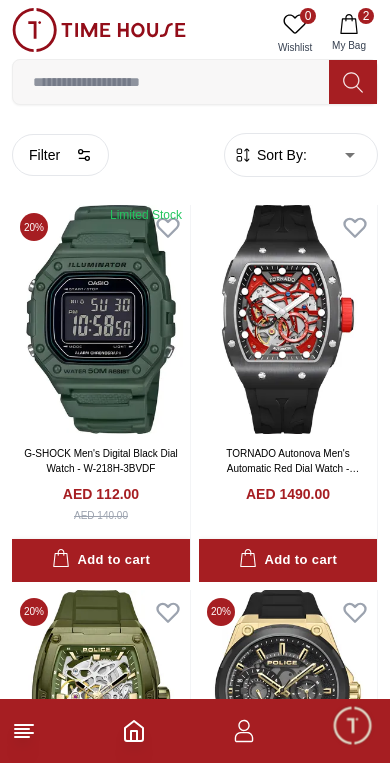 click on "100% Genuine products with International Warranty Shop From UAE | العربية |     Currency    | 0 Wishlist 2 My Bag Help Our Stores My Account 0 Wishlist 2 My Bag Home Men    Filter By Clear Brands Quantum Lee Cooper Slazenger Kenneth Scott Astro Ecstacy Tornado CASIO CITIZEN GUESS ORIENT Police Ducati CERRUTI 1881 G-Shock Lee Cooper Accessories Tsar Bomba Irus Idee Vogue Polaroid Ciga Design Color Black Green Blue Red Dark Blue Silver Silver / Black Orange Rose Gold Grey White White / Rose Gold Silver / Silver Dark Blue / Silver Silver / Gold Silver / Rose Gold Black / Black Black / Silver Black / Rose Gold Gold Yellow Brown White / Silver Light Blue Black /Rose Gold Black /Grey Black /Red Black /Black Black / Rose Gold / Black Rose Gold / Black Rose Gold / Black / Black Pink Green /Silver Purple Silver Silver Silver / Blue Green / Green Blue / Black Blue / Blue Titanum Navy Blue Military Green Blue / Silver Champagne White / Gold White / Gold  Black  Ivory Green / Silver Blue  Black / Blue" at bounding box center (195, 2123) 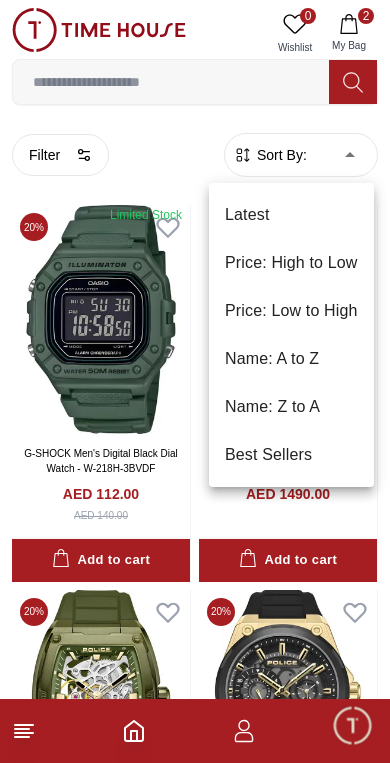 click on "Price: Low to High" at bounding box center (291, 311) 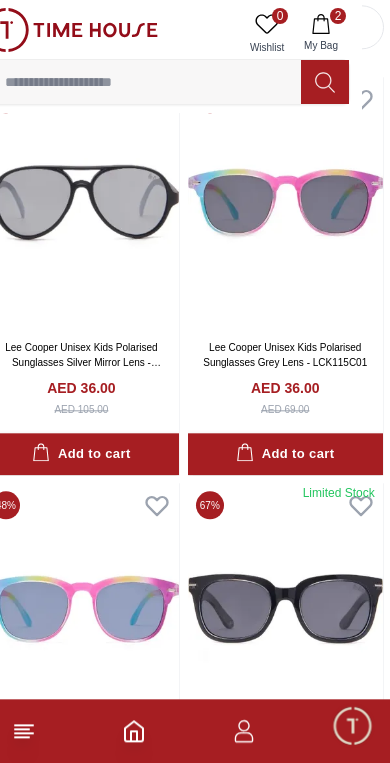 scroll, scrollTop: 0, scrollLeft: 28, axis: horizontal 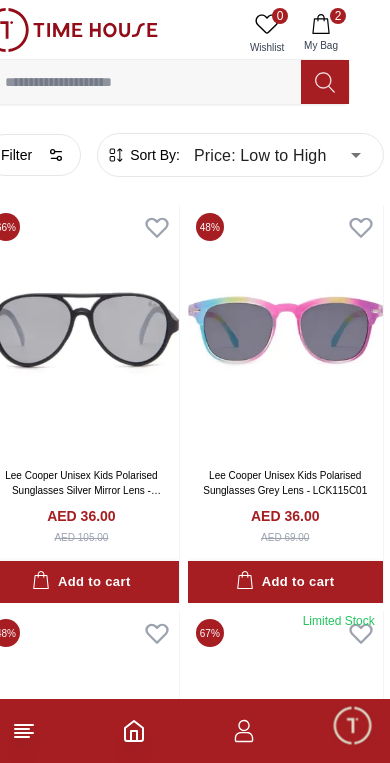 click on "100% Genuine products with International Warranty Shop From UAE | العربية |     Currency    | 0 Wishlist 2 My Bag Help Our Stores My Account 0 Wishlist 2 My Bag Home Men    Filter By Clear Brands Quantum Lee Cooper Slazenger Kenneth Scott Astro Ecstacy Tornado CASIO CITIZEN GUESS ORIENT Police Ducati CERRUTI 1881 G-Shock Lee Cooper Accessories Tsar Bomba Irus Idee Vogue Polaroid Ciga Design Color Black Green Blue Red Dark Blue Silver Silver / Black Orange Rose Gold Grey White White / Rose Gold Silver / Silver Dark Blue / Silver Silver / Gold Silver / Rose Gold Black / Black Black / Silver Black / Rose Gold Gold Yellow Brown White / Silver Light Blue Black /Rose Gold Black /Grey Black /Red Black /Black Black / Rose Gold / Black Rose Gold / Black Rose Gold / Black / Black Pink Green /Silver Purple Silver Silver Silver / Blue Green / Green Blue / Black Blue / Blue Titanum Navy Blue Military Green Blue / Silver Champagne White / Gold White / Gold  Black  Ivory Green / Silver Blue  Black / Blue" at bounding box center (167, 2231) 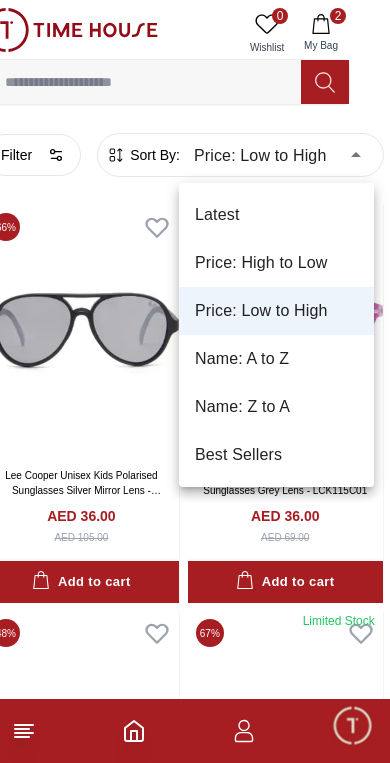 click on "Price: High to Low" at bounding box center [276, 263] 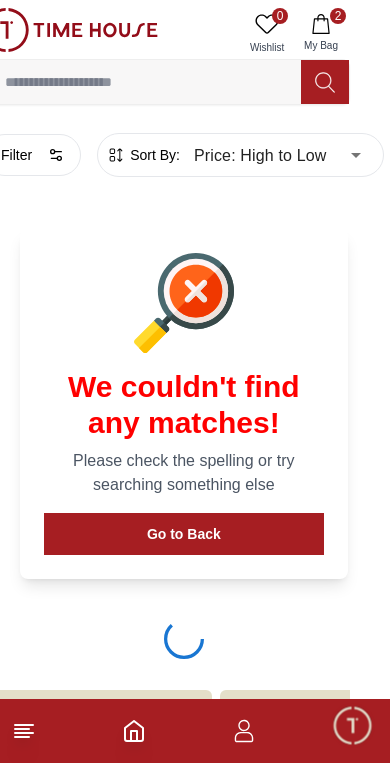 type on "*" 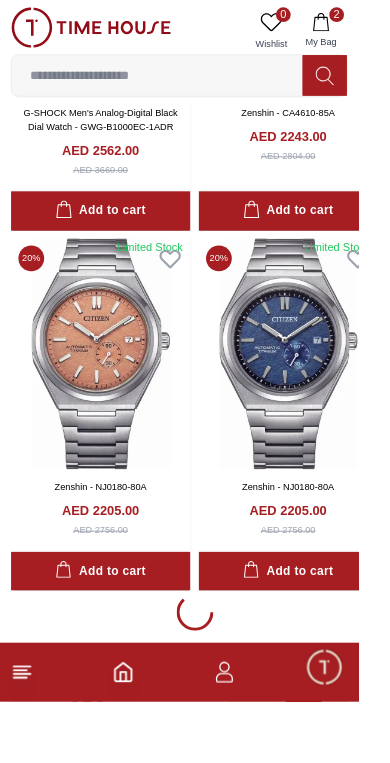 scroll, scrollTop: 3607, scrollLeft: 0, axis: vertical 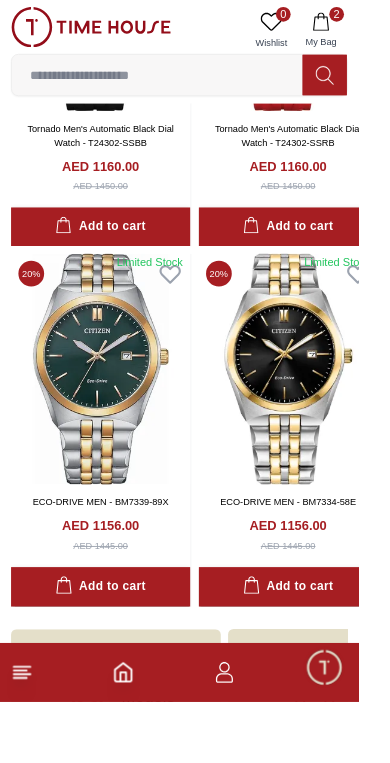 click on "2" at bounding box center (195, 731) 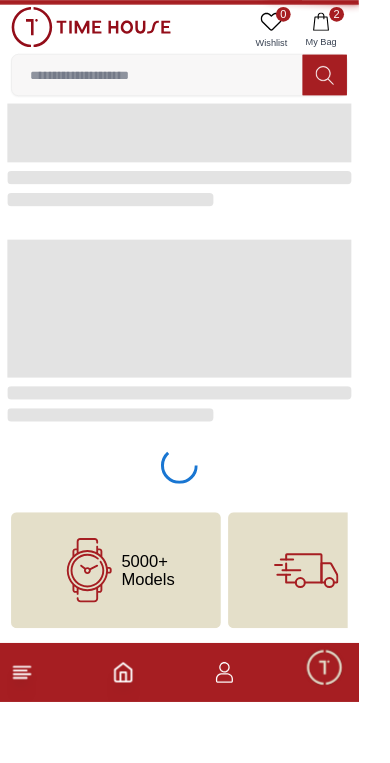 scroll, scrollTop: 0, scrollLeft: 0, axis: both 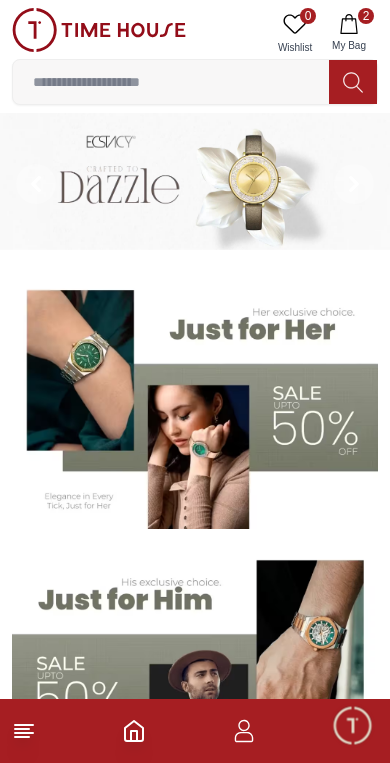 click at bounding box center (195, 672) 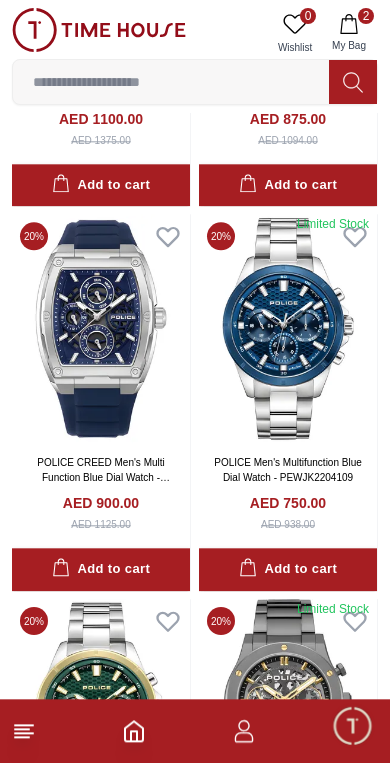 scroll, scrollTop: 1148, scrollLeft: 0, axis: vertical 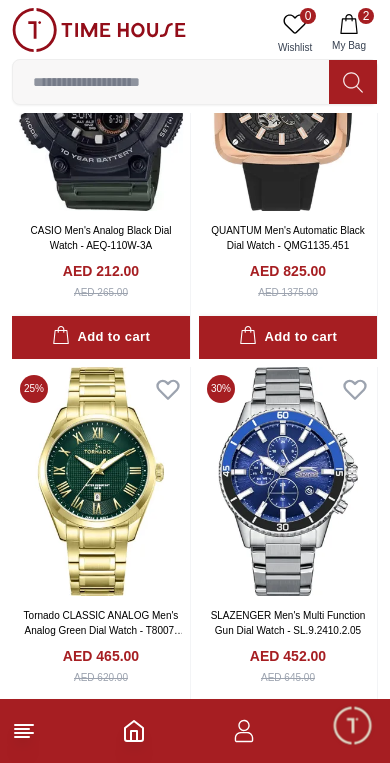 click at bounding box center [101, 481] 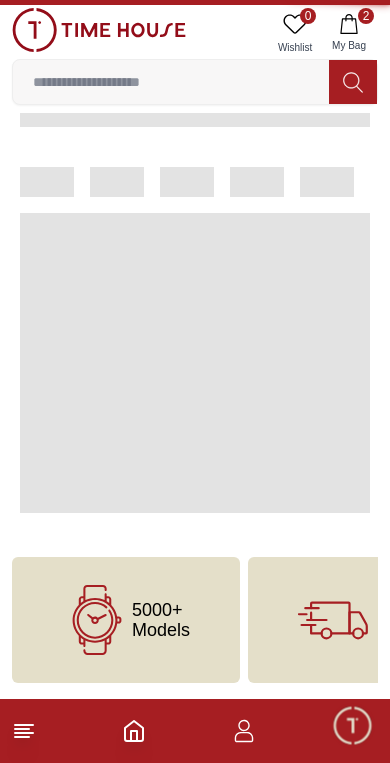 scroll, scrollTop: 0, scrollLeft: 0, axis: both 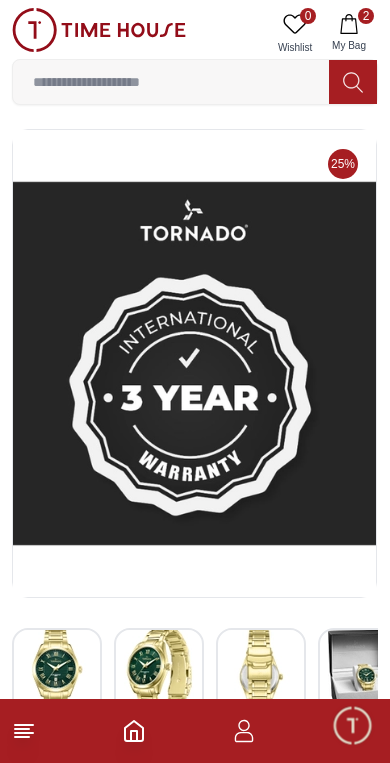 click at bounding box center [363, 673] 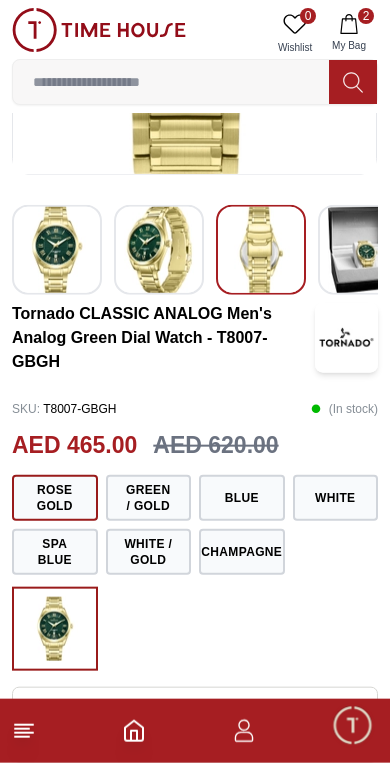 scroll, scrollTop: 424, scrollLeft: 0, axis: vertical 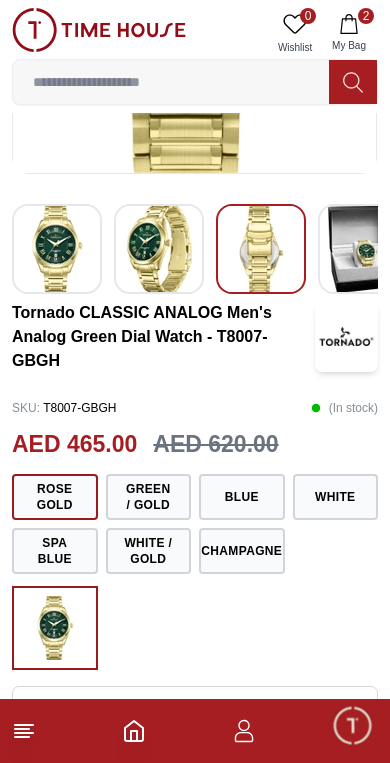 click on "Green / Gold" at bounding box center (149, 497) 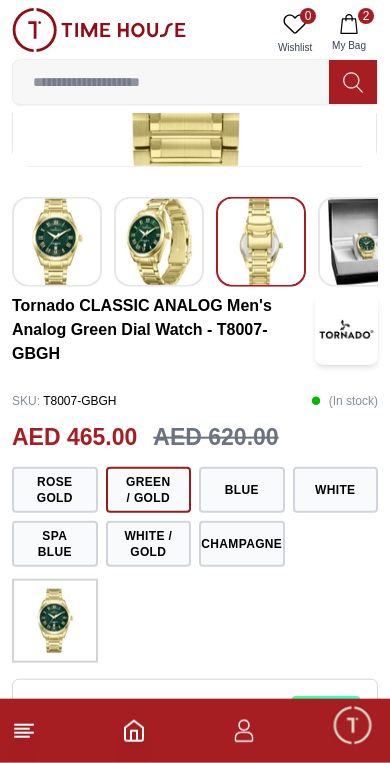 scroll, scrollTop: 435, scrollLeft: 0, axis: vertical 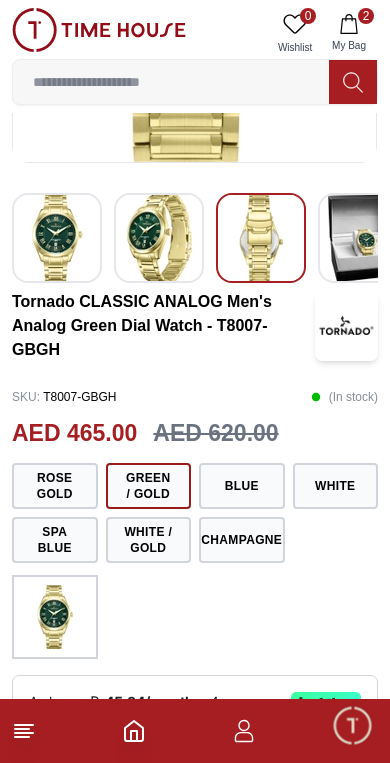 click on "White / Gold" at bounding box center [149, 540] 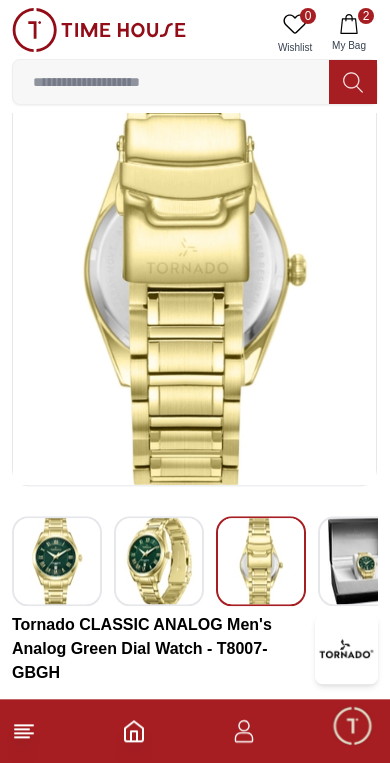 scroll, scrollTop: 108, scrollLeft: 0, axis: vertical 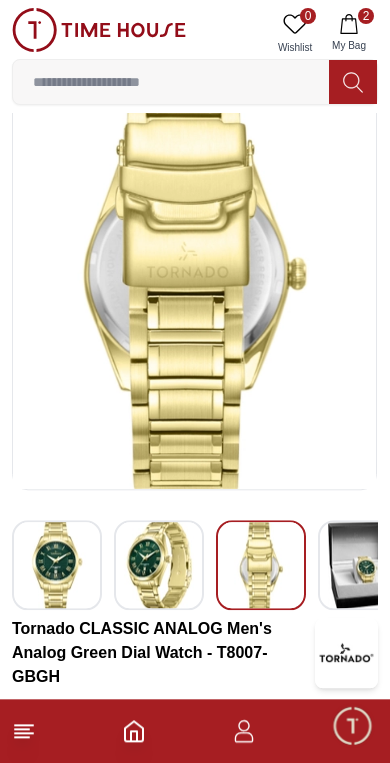 click at bounding box center (57, 565) 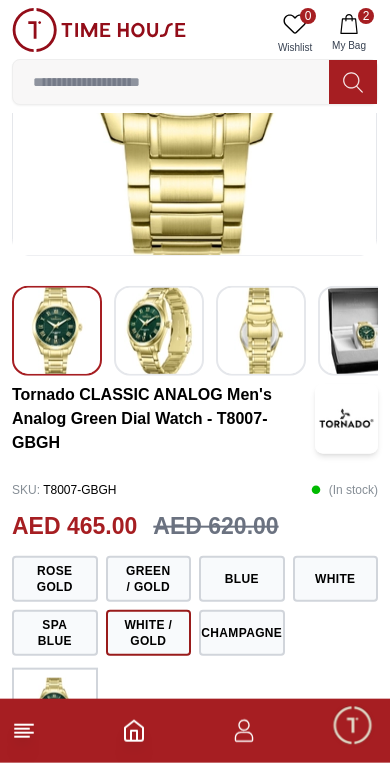 scroll, scrollTop: 344, scrollLeft: 0, axis: vertical 